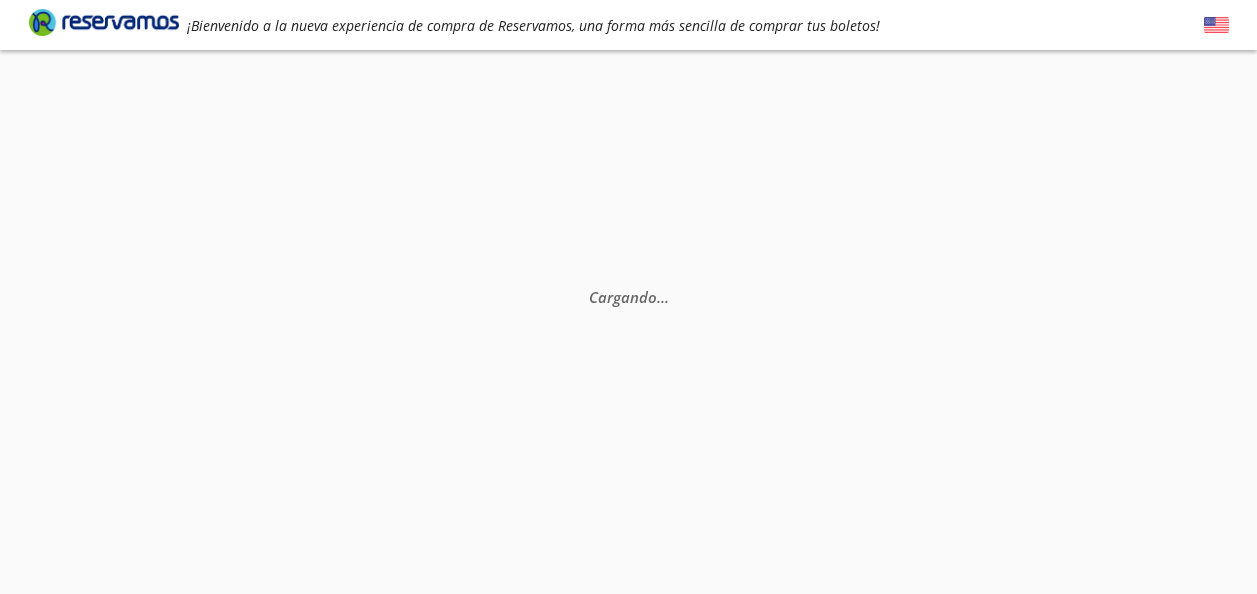 scroll, scrollTop: 0, scrollLeft: 0, axis: both 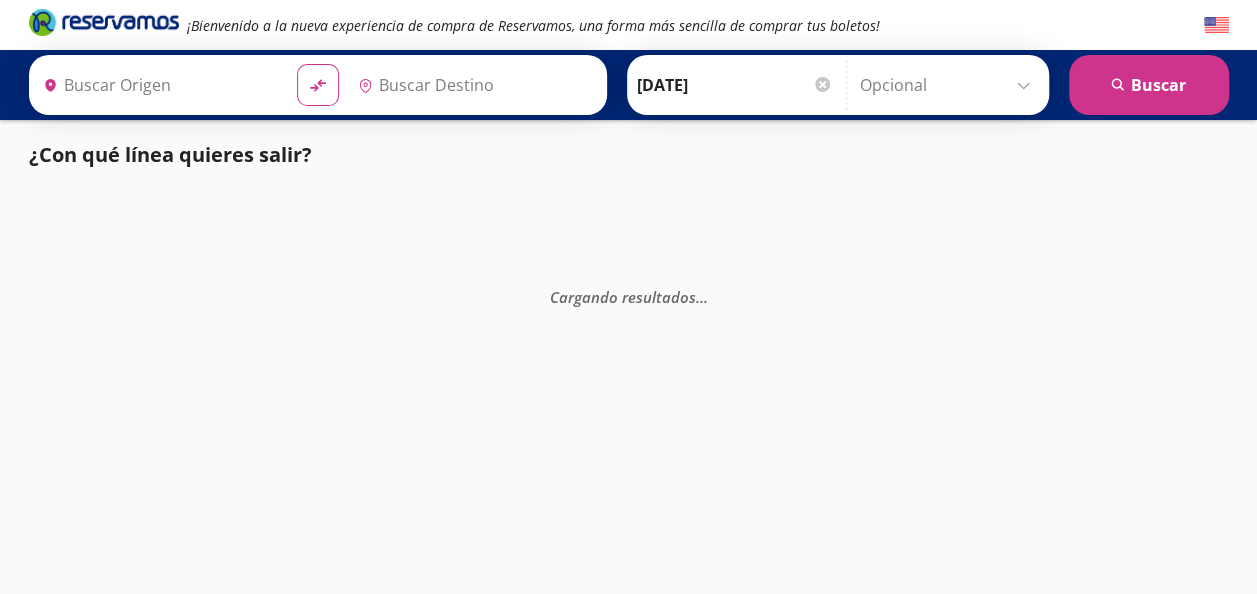 type on "[GEOGRAPHIC_DATA], [GEOGRAPHIC_DATA]" 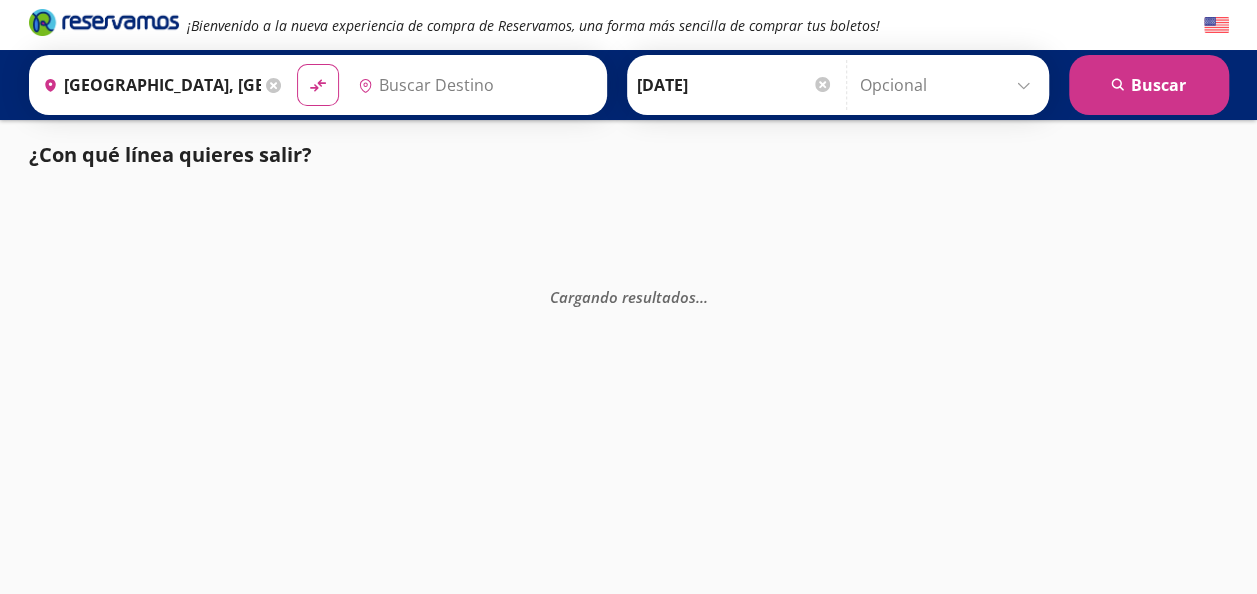 type on "Querétro - [GEOGRAPHIC_DATA], [GEOGRAPHIC_DATA]" 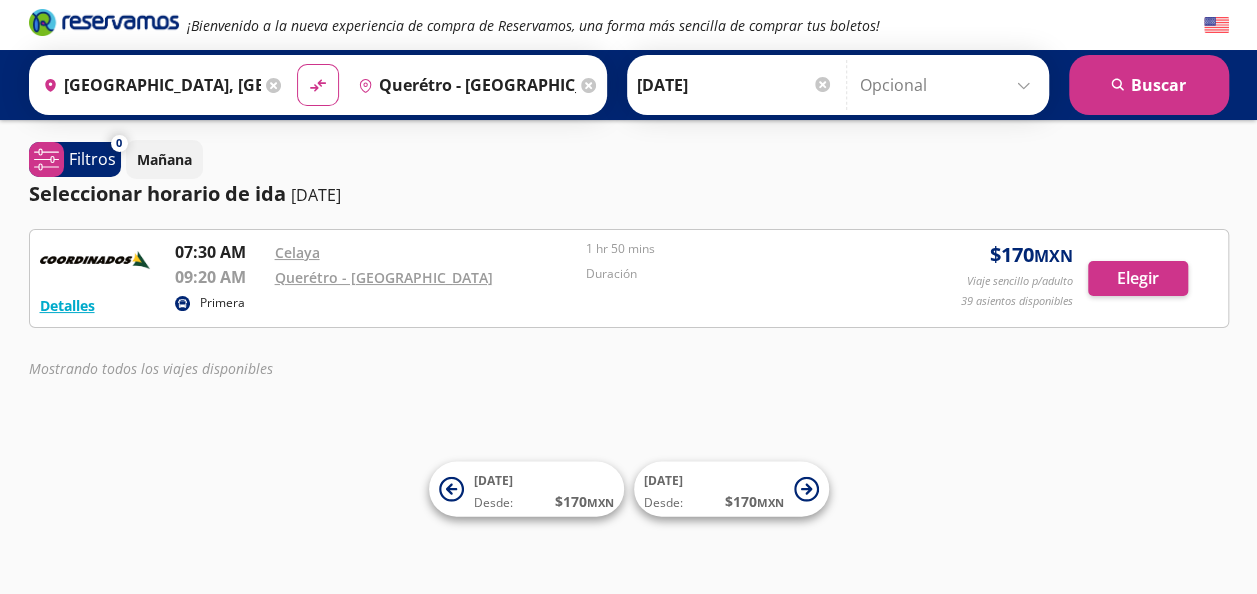 scroll, scrollTop: 1, scrollLeft: 0, axis: vertical 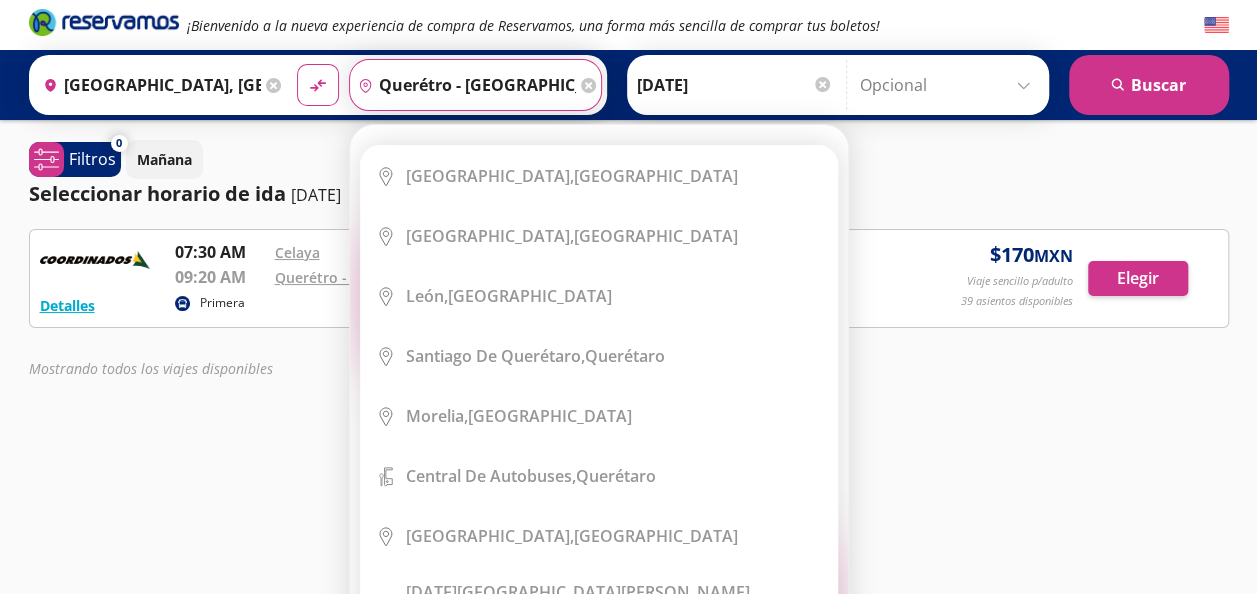 click 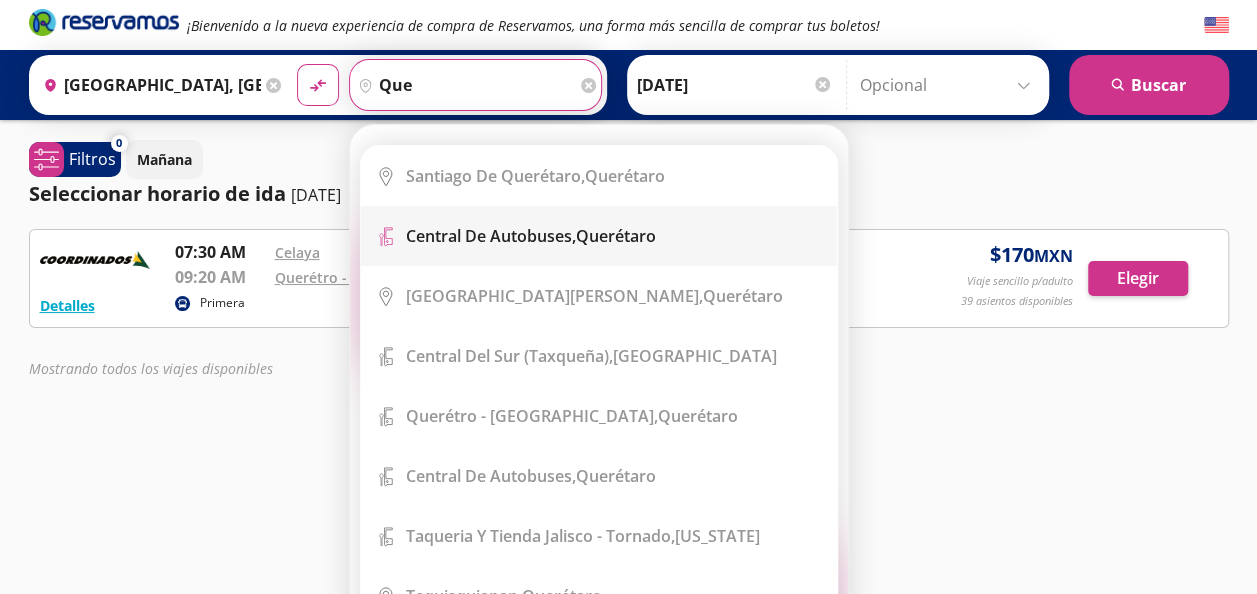 click on "Central de Autobuses,  [GEOGRAPHIC_DATA]" at bounding box center [531, 236] 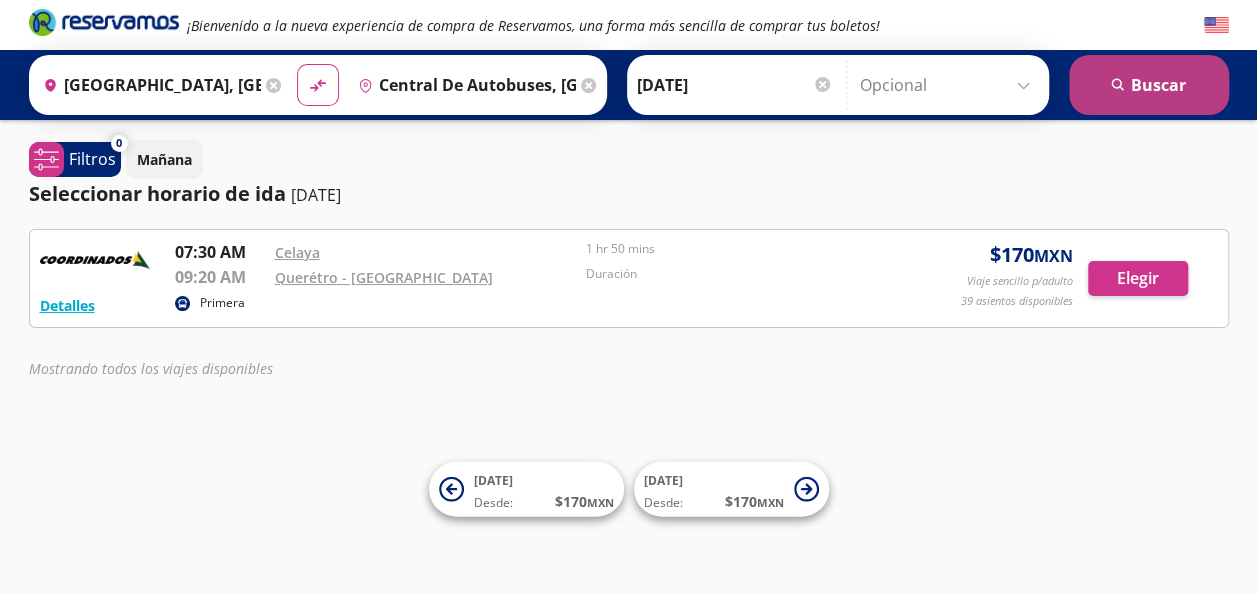 click on "search
[GEOGRAPHIC_DATA]" at bounding box center [1149, 85] 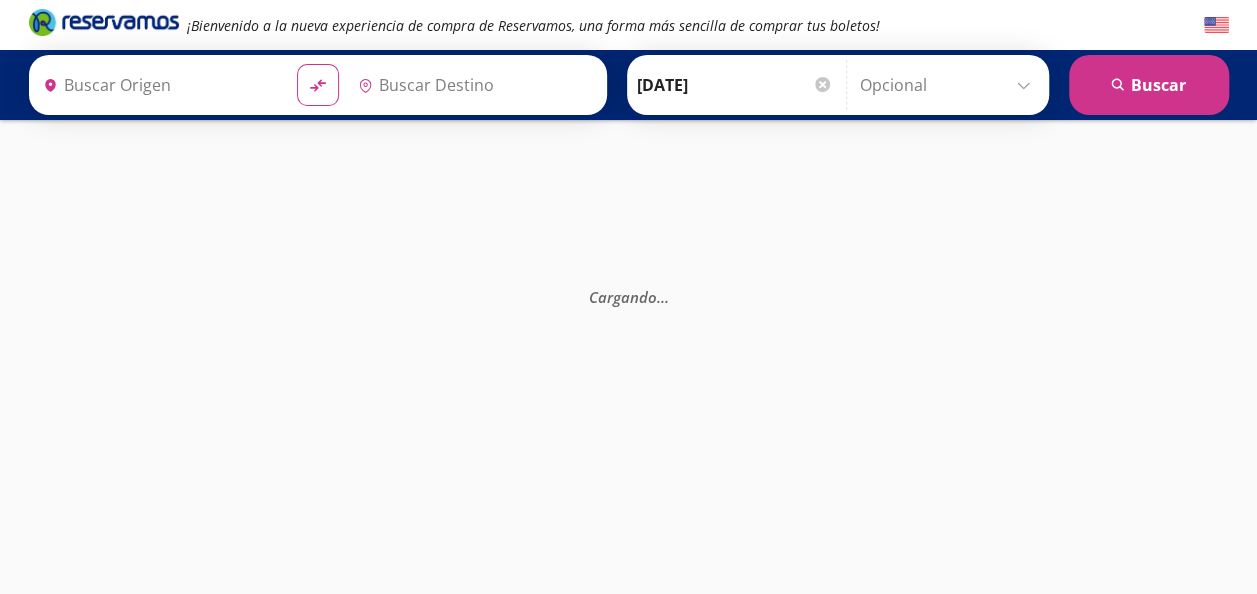 type on "[GEOGRAPHIC_DATA], [GEOGRAPHIC_DATA]" 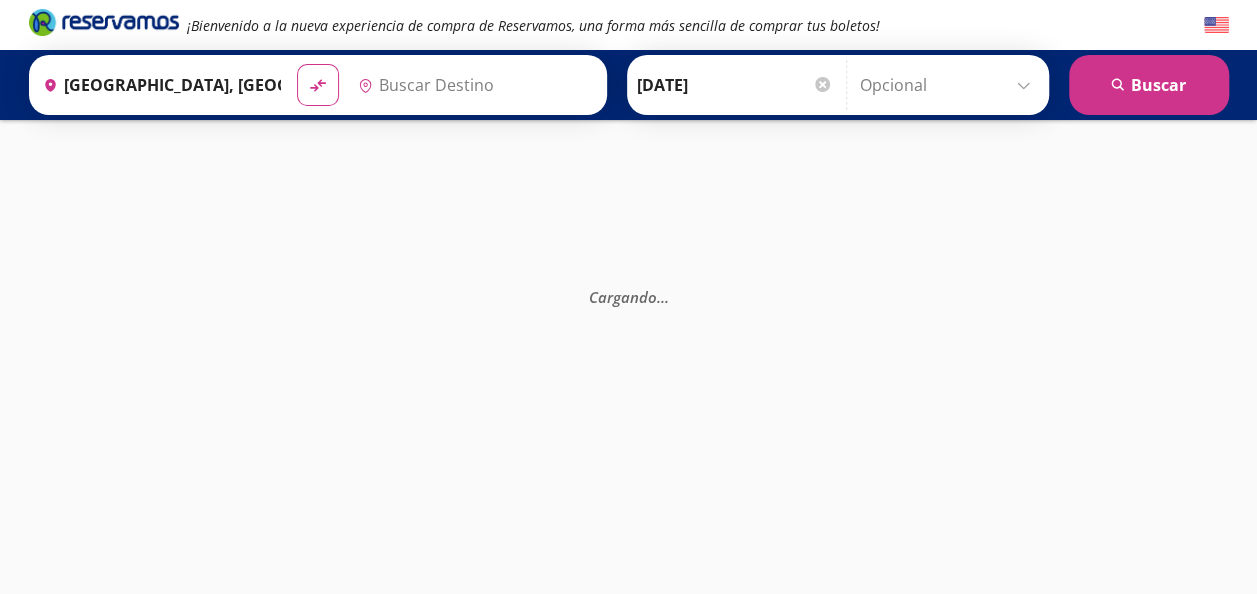 type on "Central de Autobuses, [GEOGRAPHIC_DATA]" 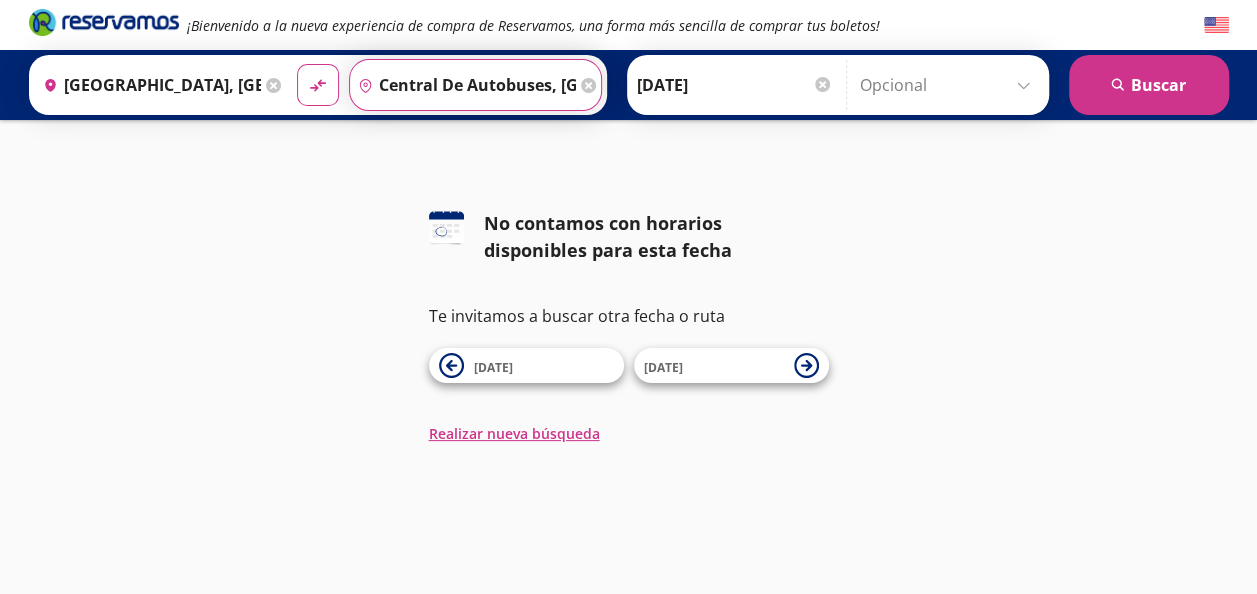 click on "Central de Autobuses, [GEOGRAPHIC_DATA]" at bounding box center [463, 85] 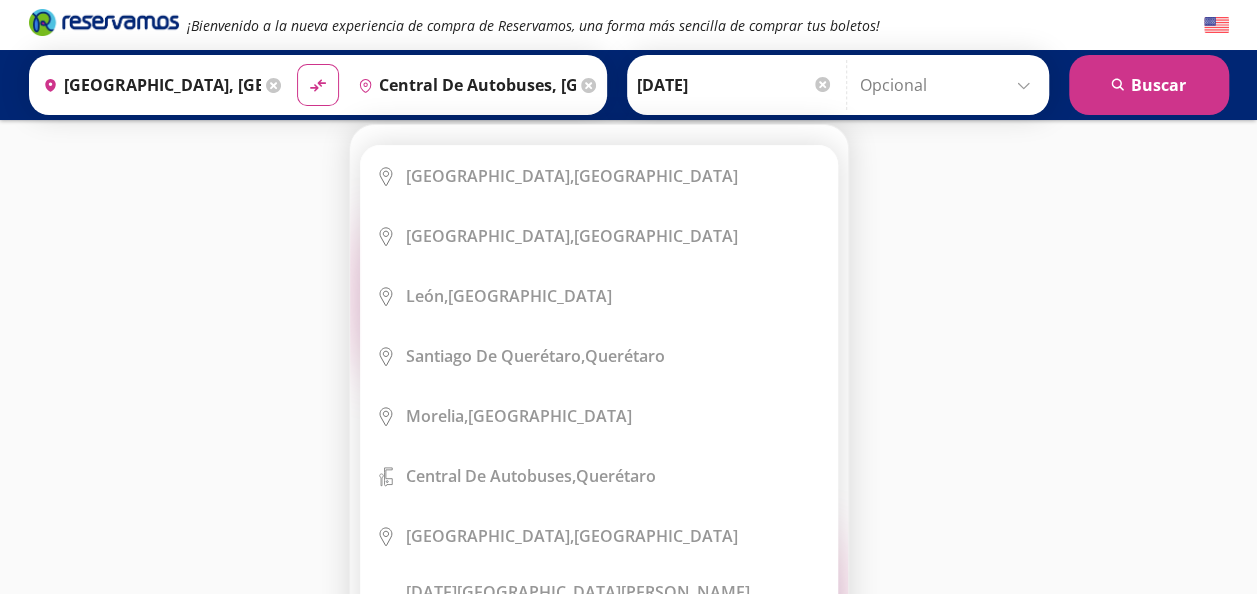 click 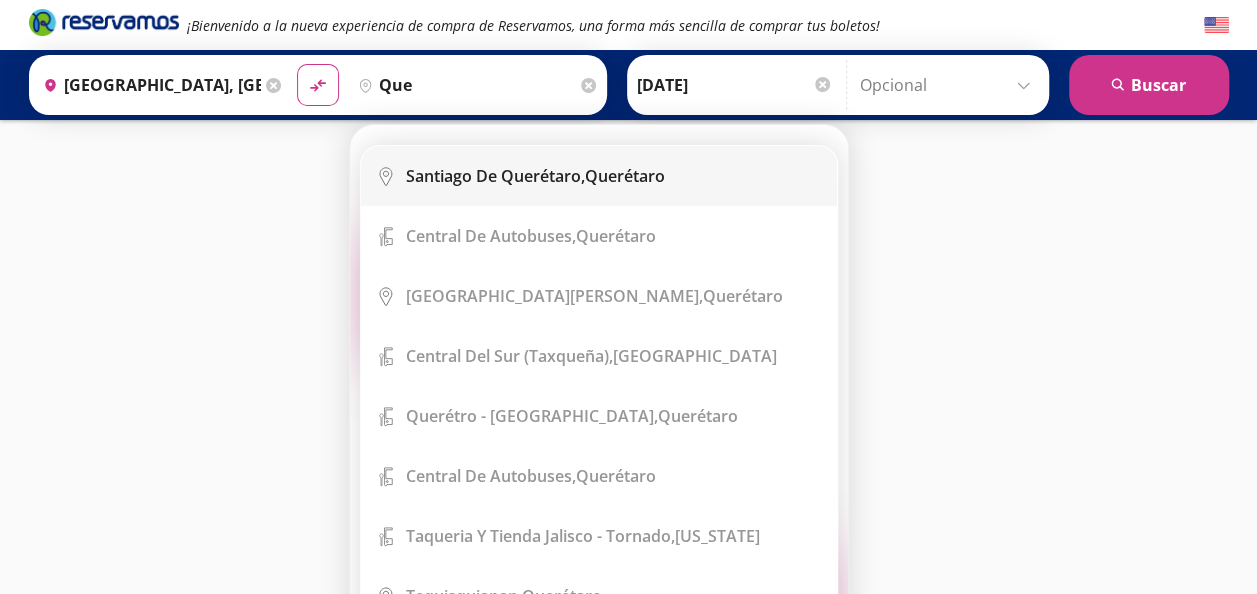 click on "Santiago de Querétaro," at bounding box center (495, 176) 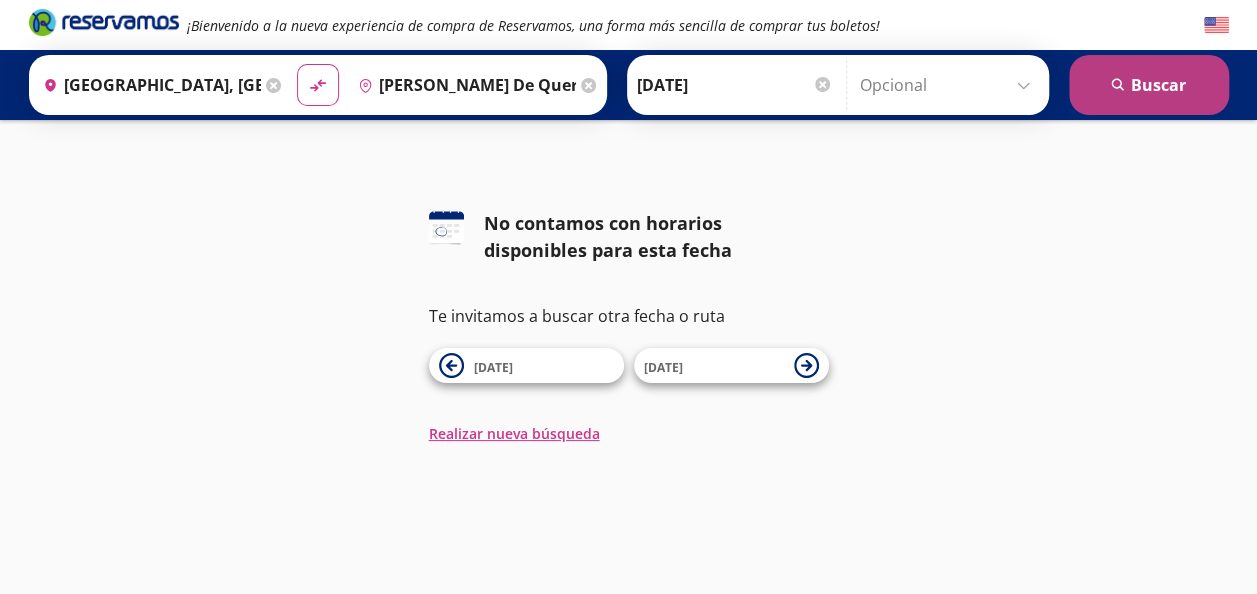 click on "search
[GEOGRAPHIC_DATA]" at bounding box center [1149, 85] 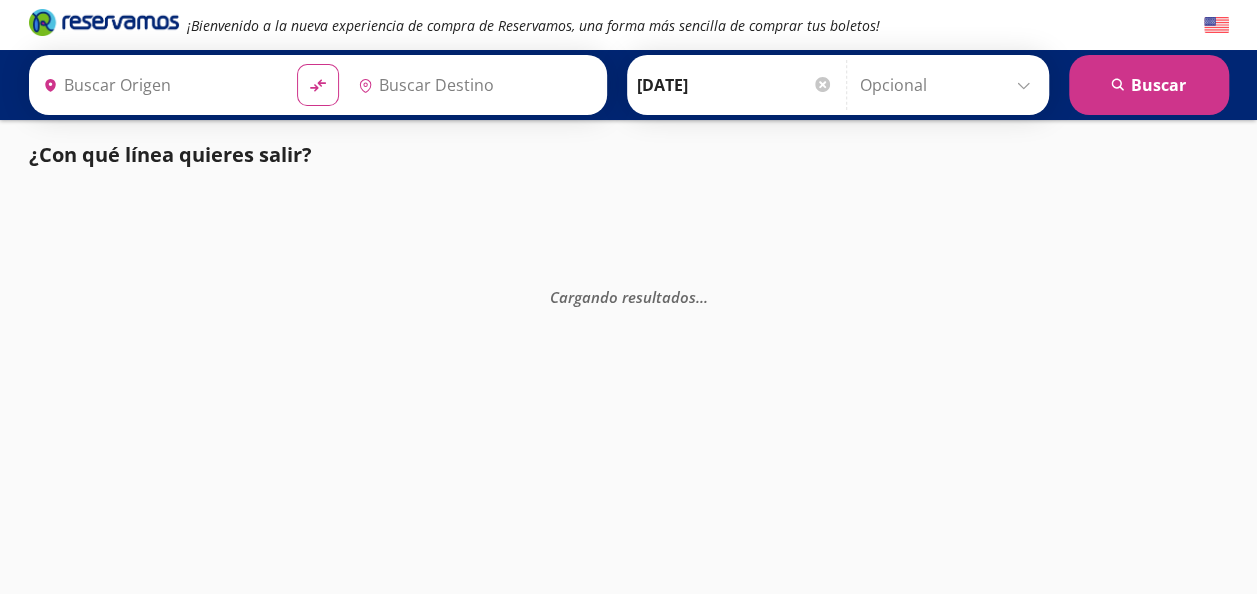 type on "[GEOGRAPHIC_DATA], [GEOGRAPHIC_DATA]" 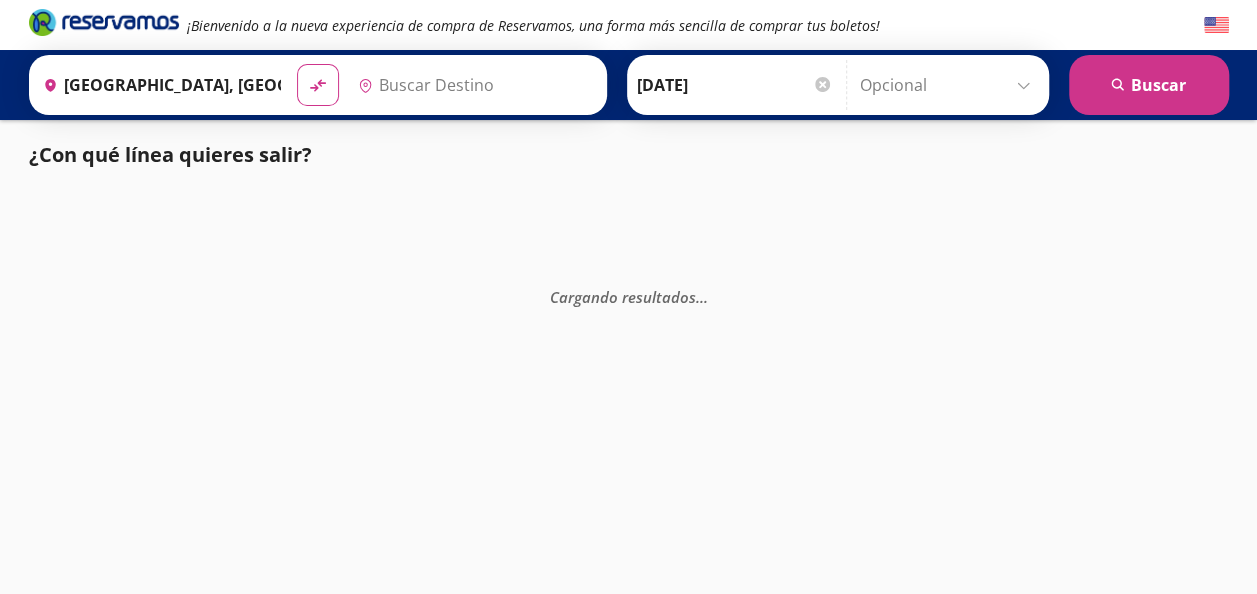 type on "[PERSON_NAME] de Querétaro, [GEOGRAPHIC_DATA]" 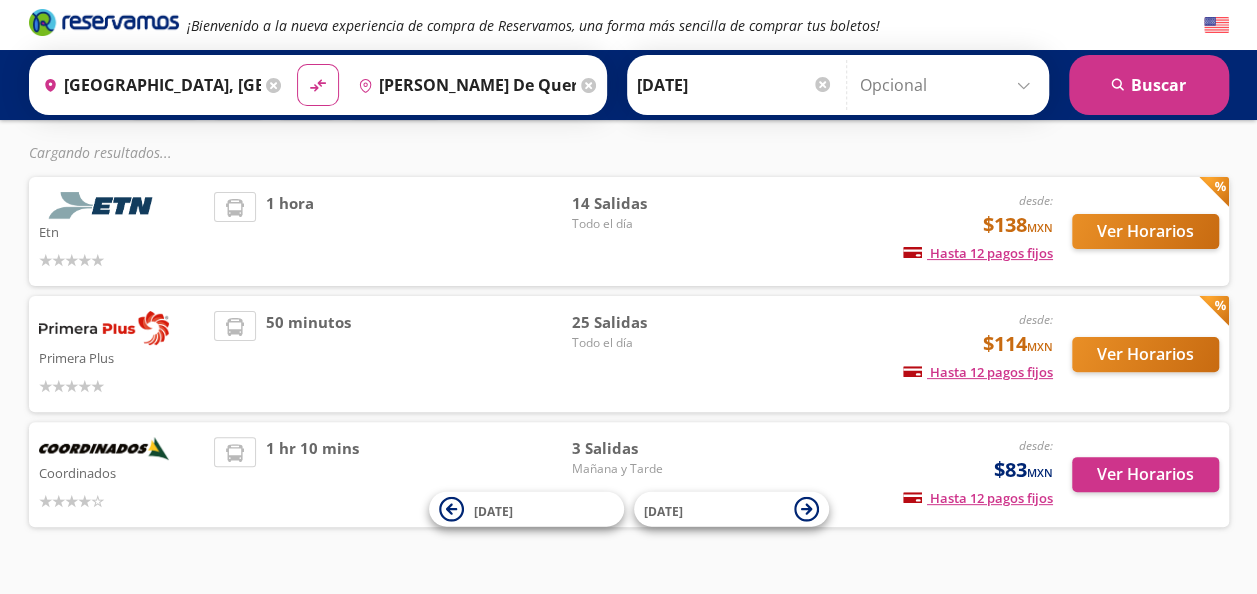scroll, scrollTop: 122, scrollLeft: 0, axis: vertical 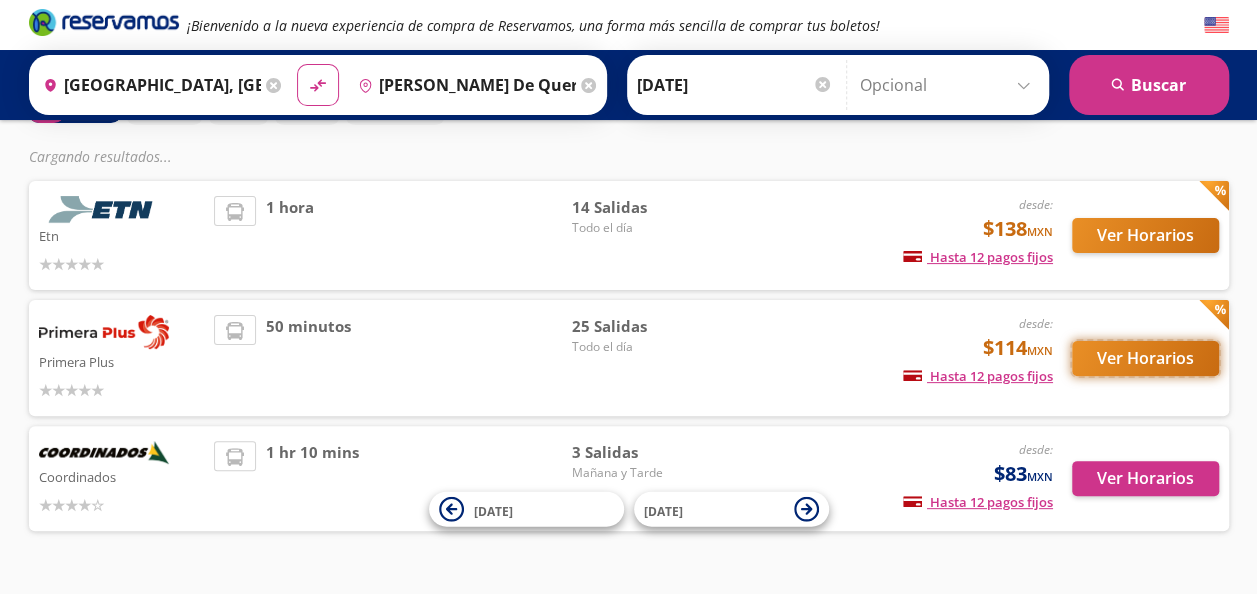 click on "Ver Horarios" at bounding box center (1145, 358) 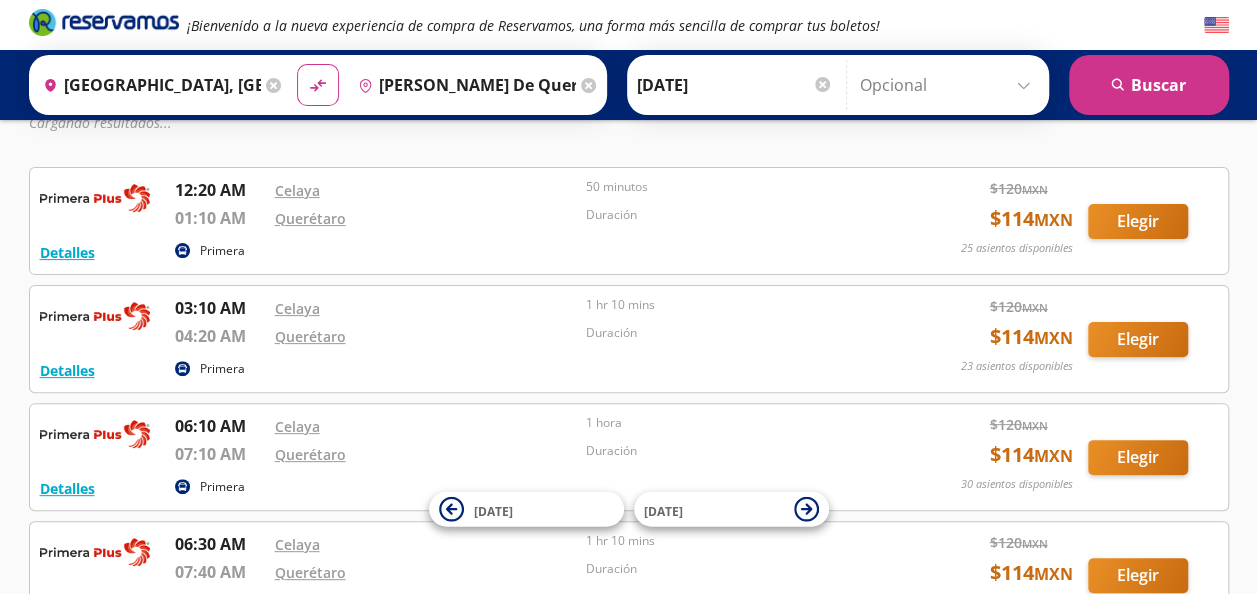 scroll, scrollTop: 0, scrollLeft: 0, axis: both 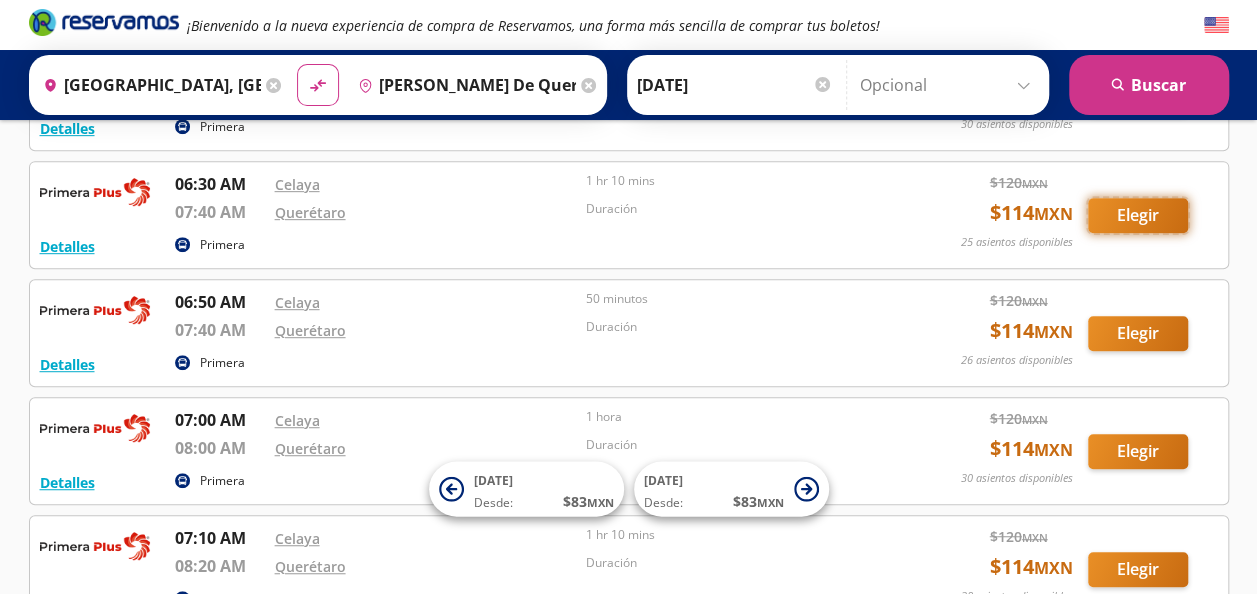 click on "Elegir" at bounding box center (1138, 215) 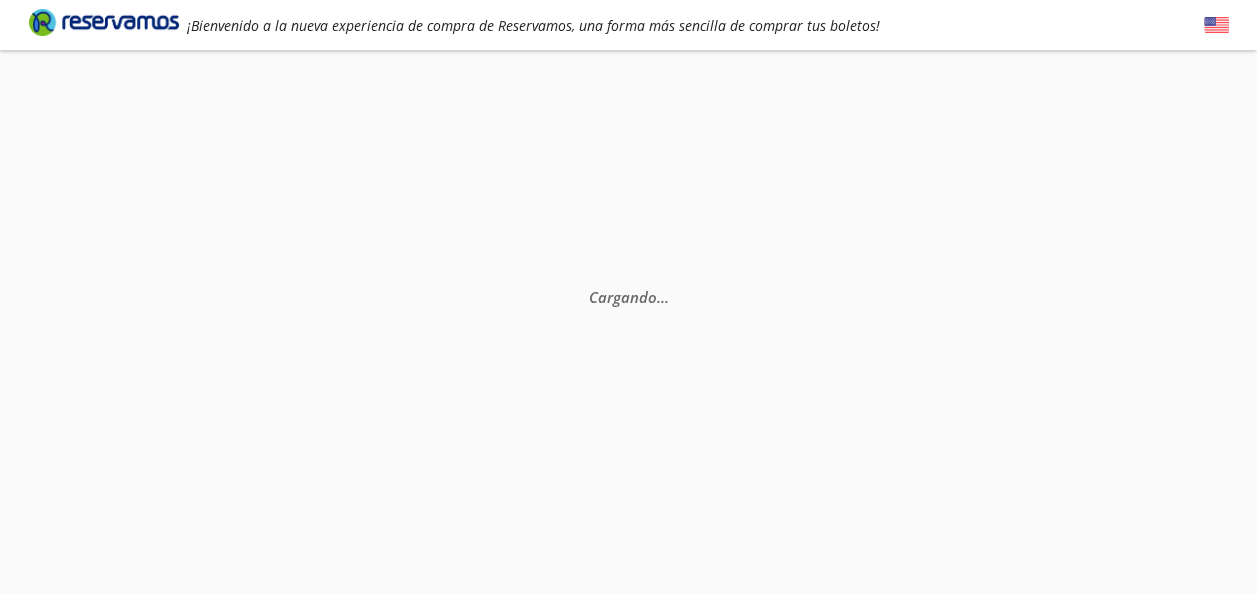 scroll, scrollTop: 0, scrollLeft: 0, axis: both 